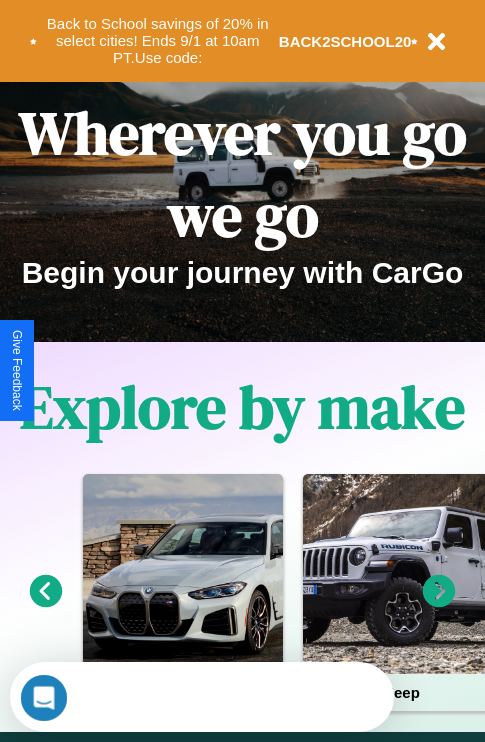 scroll, scrollTop: 308, scrollLeft: 0, axis: vertical 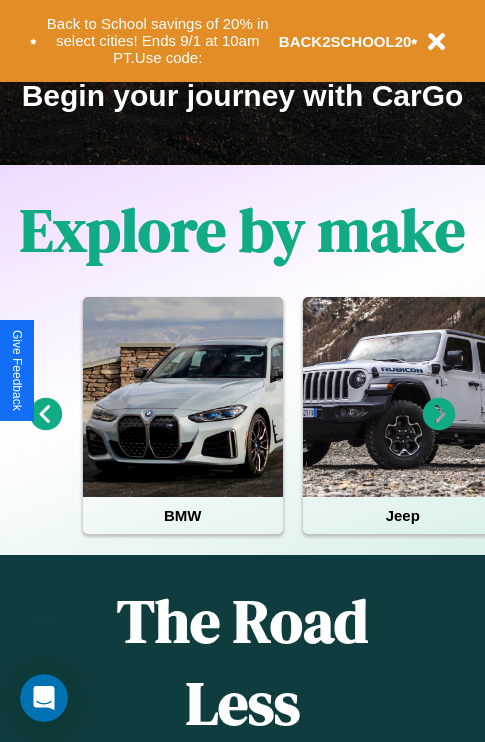 click 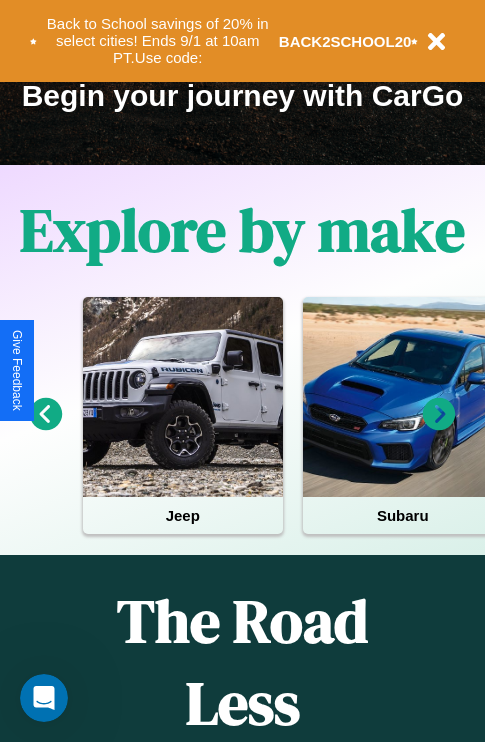 click 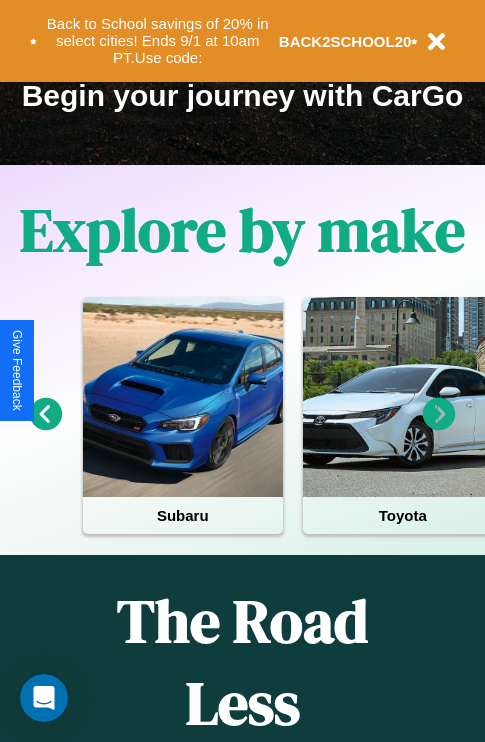 click 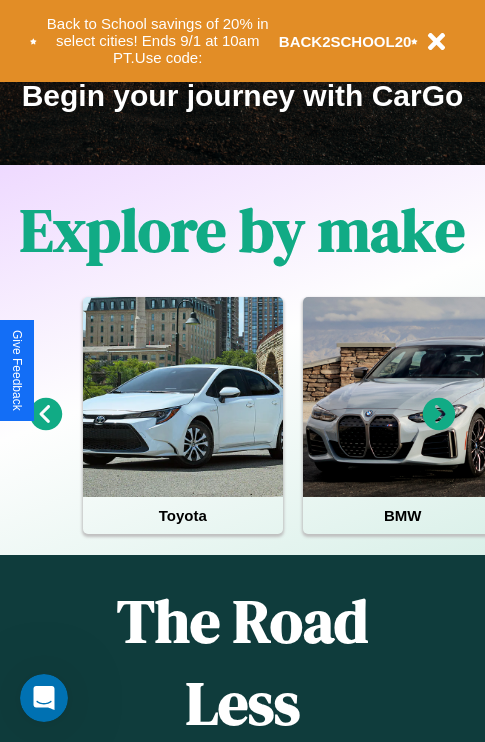 click 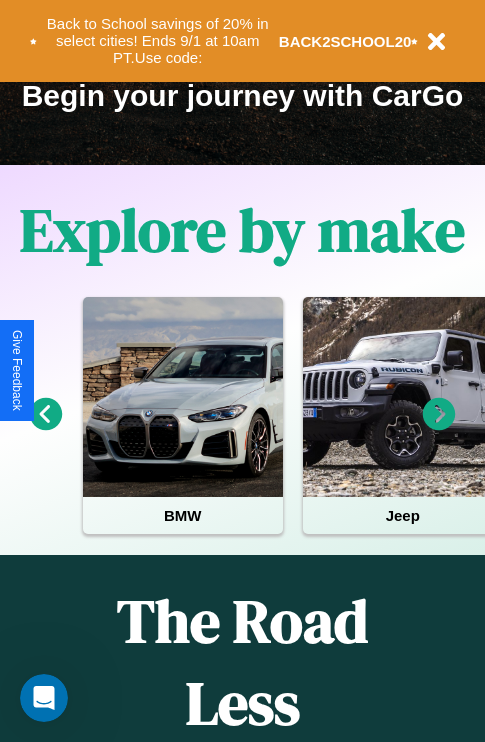 click 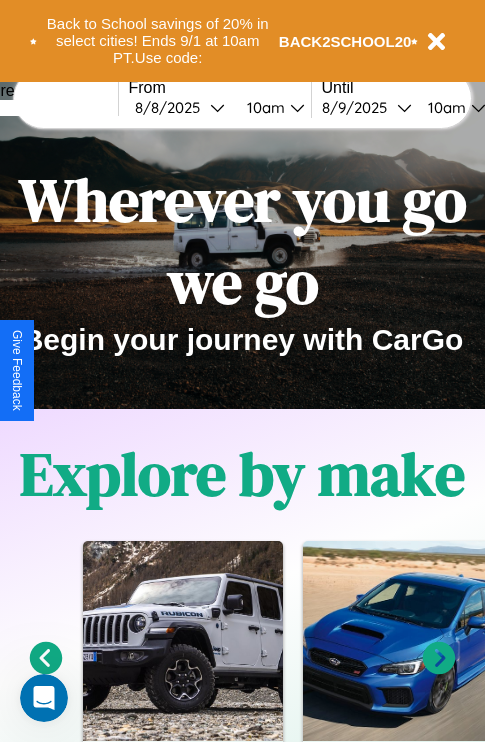 scroll, scrollTop: 0, scrollLeft: 0, axis: both 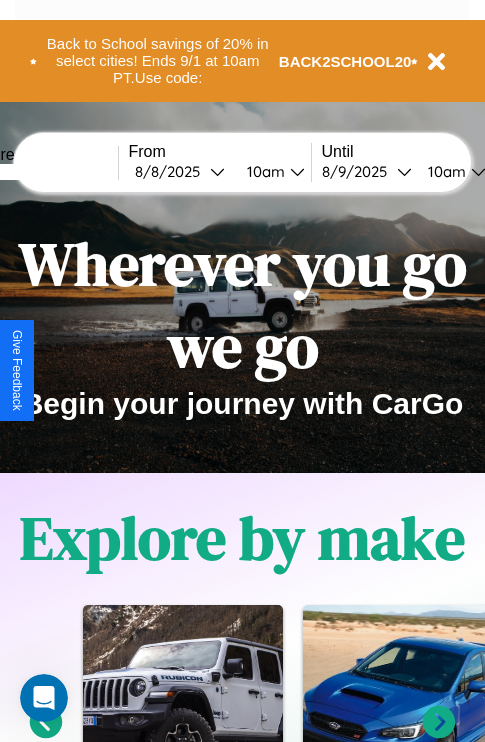 click at bounding box center [43, 172] 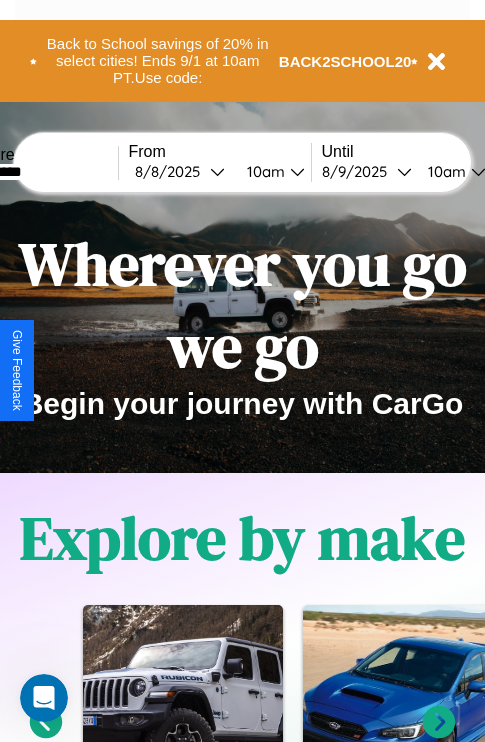 type on "*********" 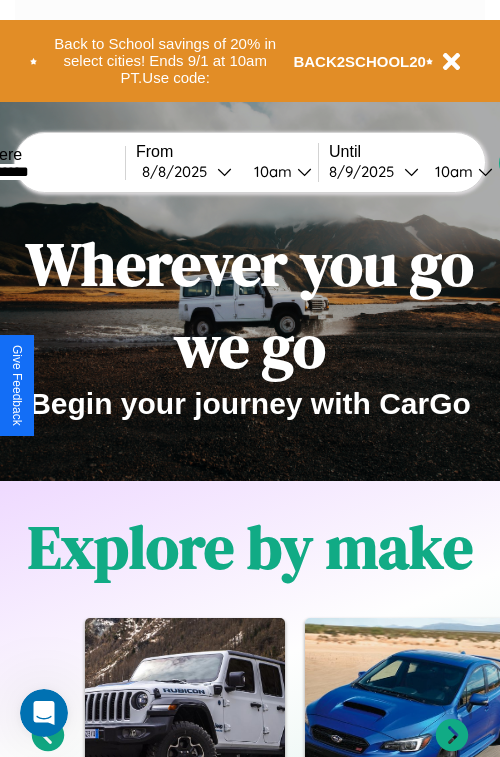select on "*" 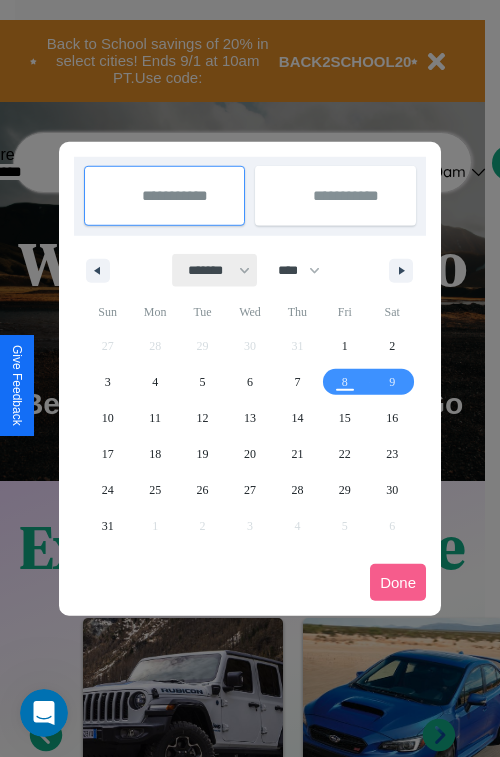 click on "******* ******** ***** ***** *** **** **** ****** ********* ******* ******** ********" at bounding box center (215, 270) 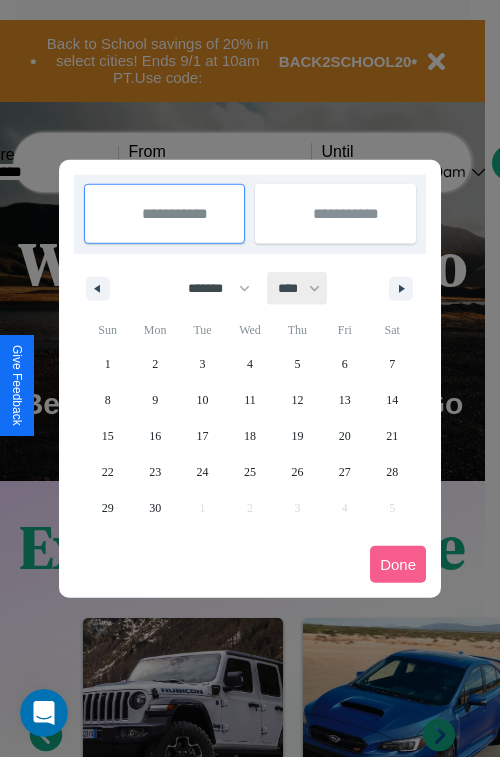 click on "**** **** **** **** **** **** **** **** **** **** **** **** **** **** **** **** **** **** **** **** **** **** **** **** **** **** **** **** **** **** **** **** **** **** **** **** **** **** **** **** **** **** **** **** **** **** **** **** **** **** **** **** **** **** **** **** **** **** **** **** **** **** **** **** **** **** **** **** **** **** **** **** **** **** **** **** **** **** **** **** **** **** **** **** **** **** **** **** **** **** **** **** **** **** **** **** **** **** **** **** **** **** **** **** **** **** **** **** **** **** **** **** **** **** **** **** **** **** **** **** ****" at bounding box center (298, 288) 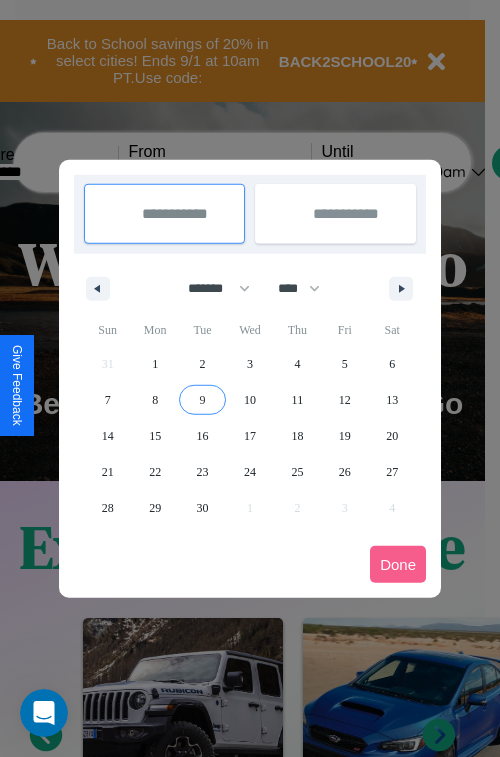 click on "9" at bounding box center (203, 400) 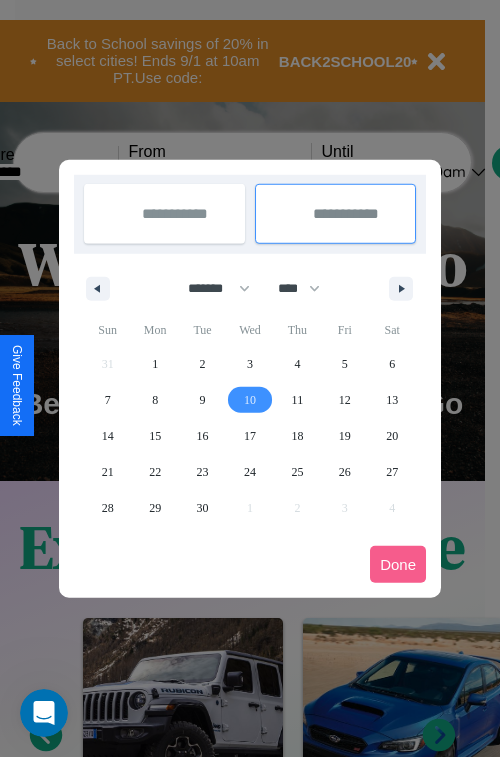 click on "10" at bounding box center [250, 400] 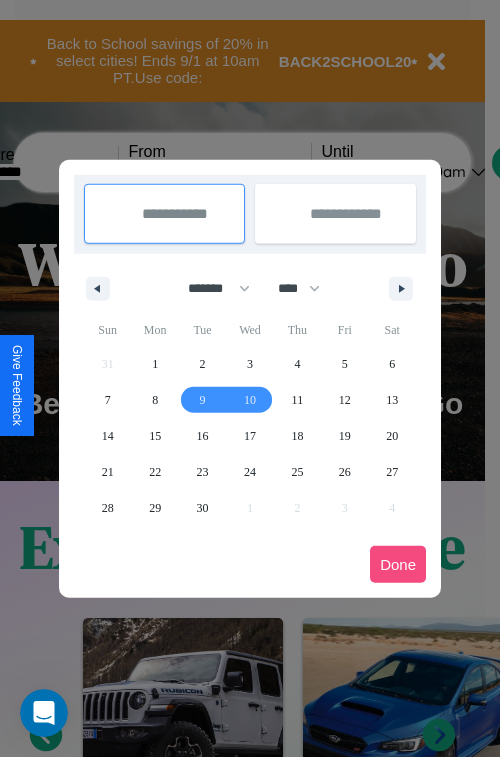 click on "Done" at bounding box center [398, 564] 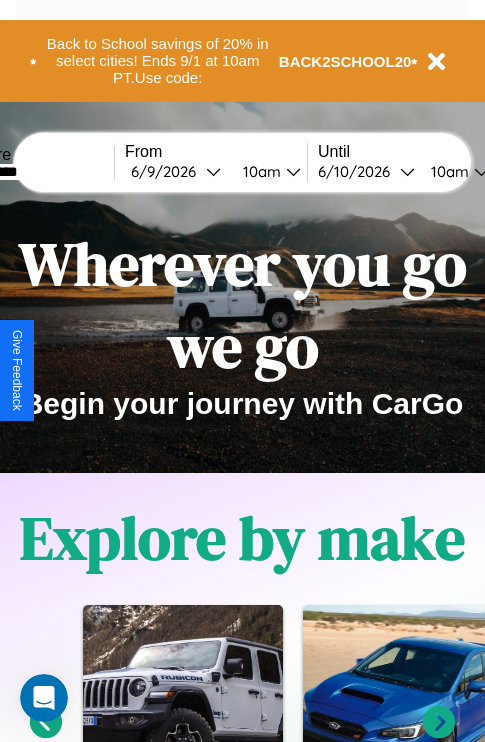 scroll, scrollTop: 0, scrollLeft: 71, axis: horizontal 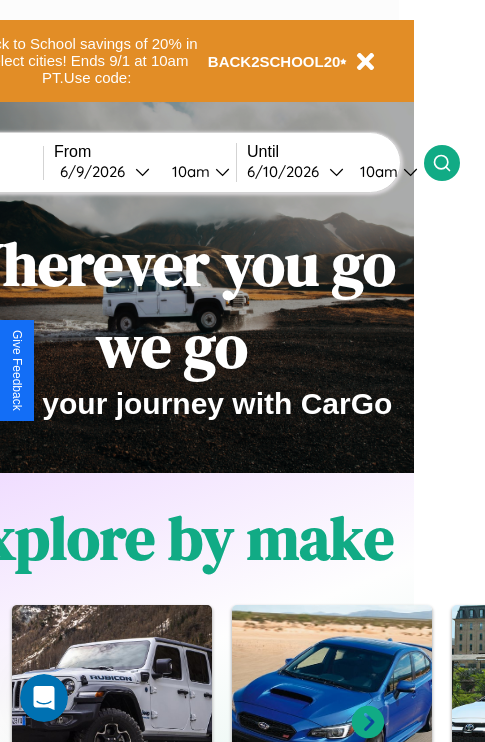 click 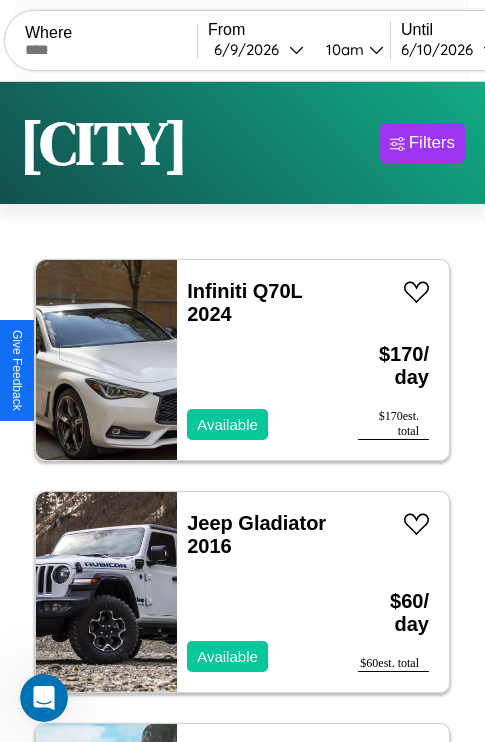 scroll, scrollTop: 95, scrollLeft: 0, axis: vertical 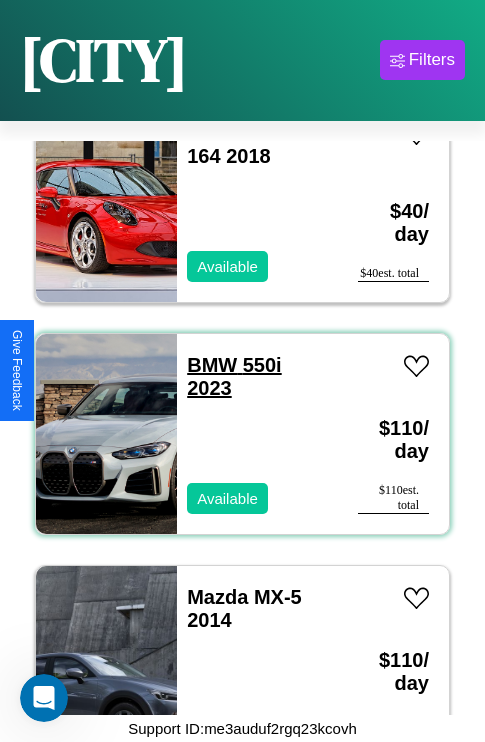 click on "BMW   550i   2023" at bounding box center [234, 376] 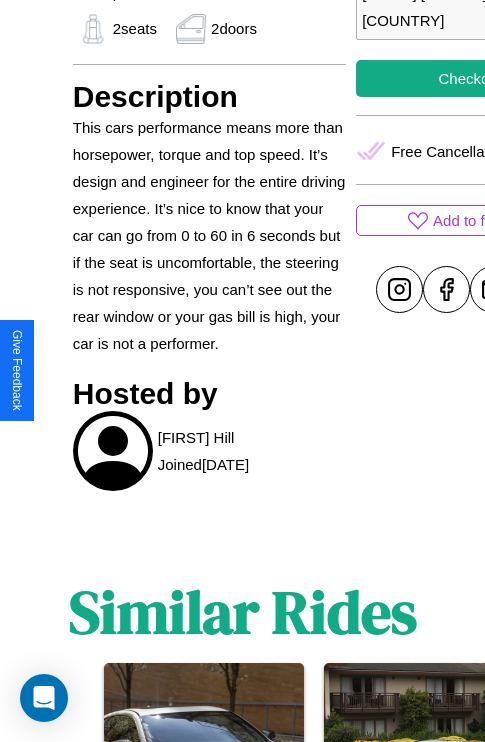 scroll, scrollTop: 961, scrollLeft: 0, axis: vertical 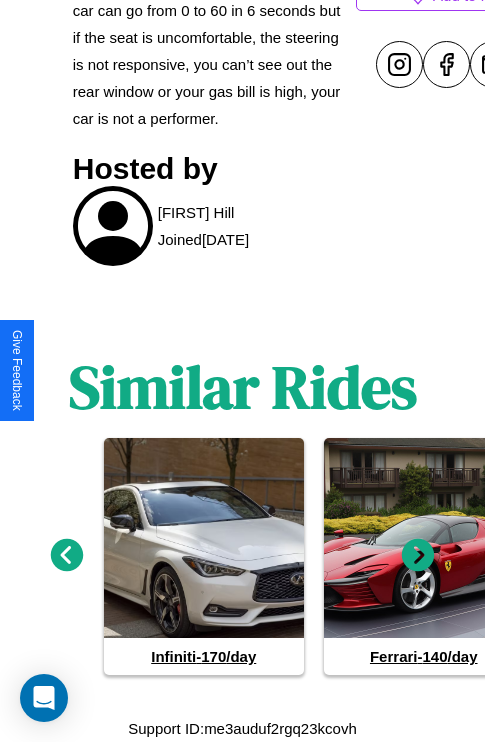 click 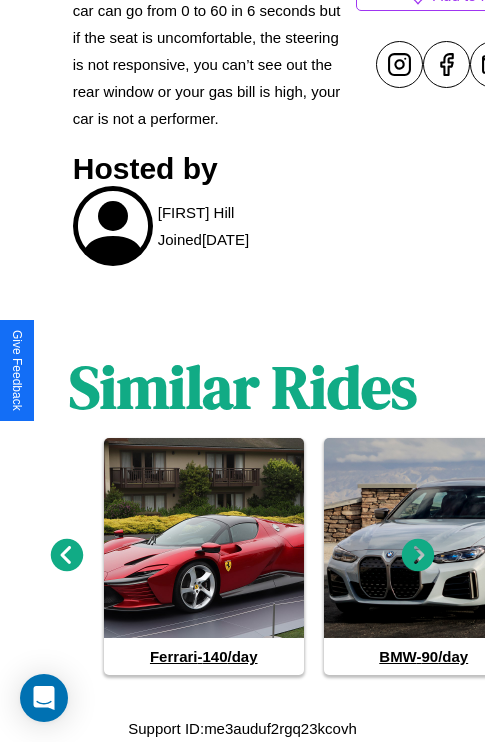 click 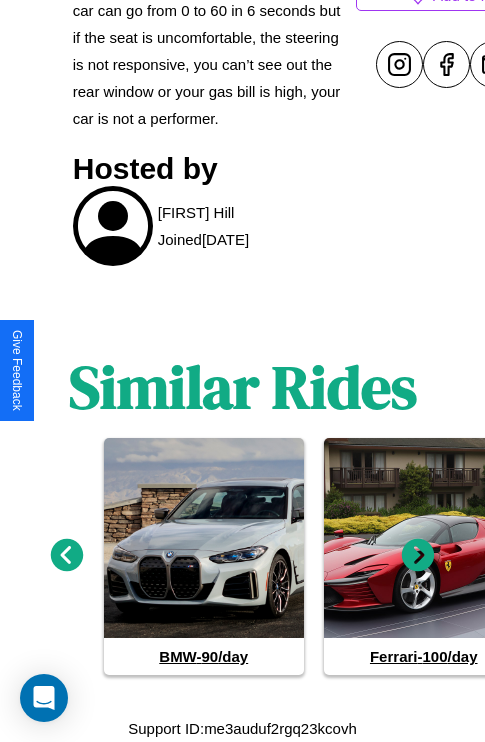 click 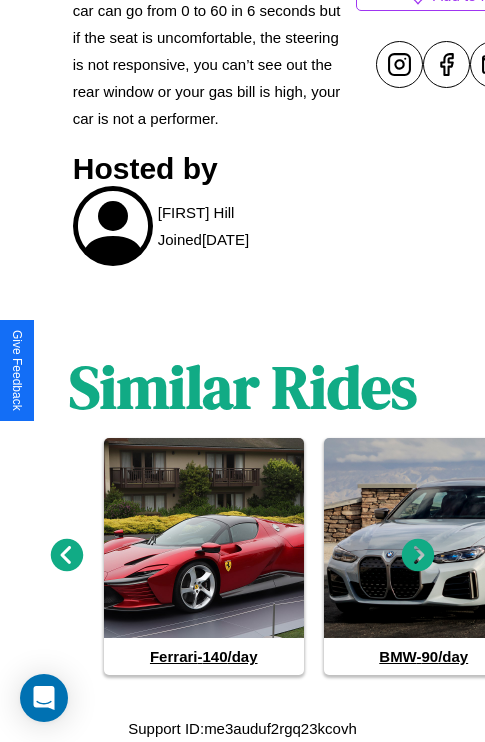 click 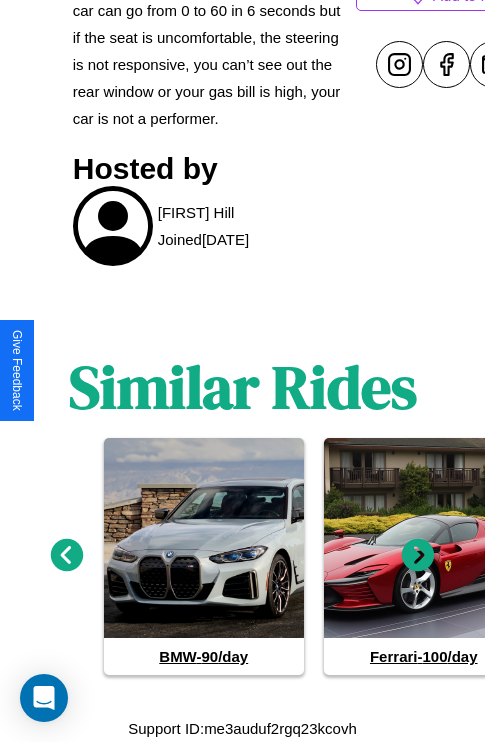 click 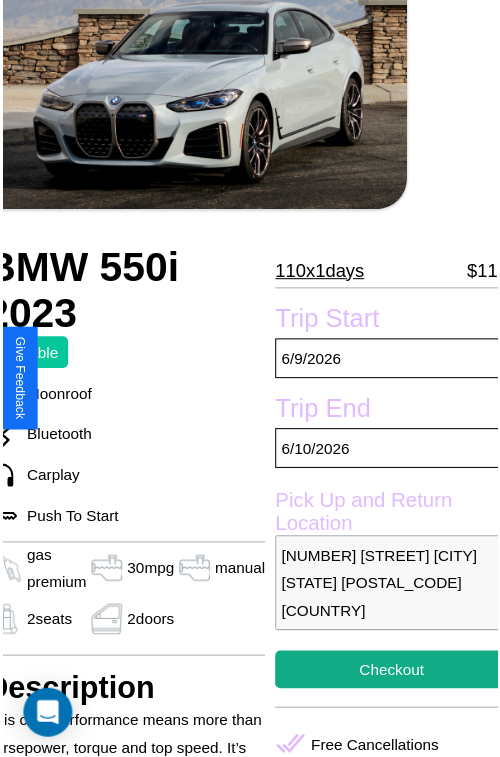 scroll, scrollTop: 112, scrollLeft: 91, axis: both 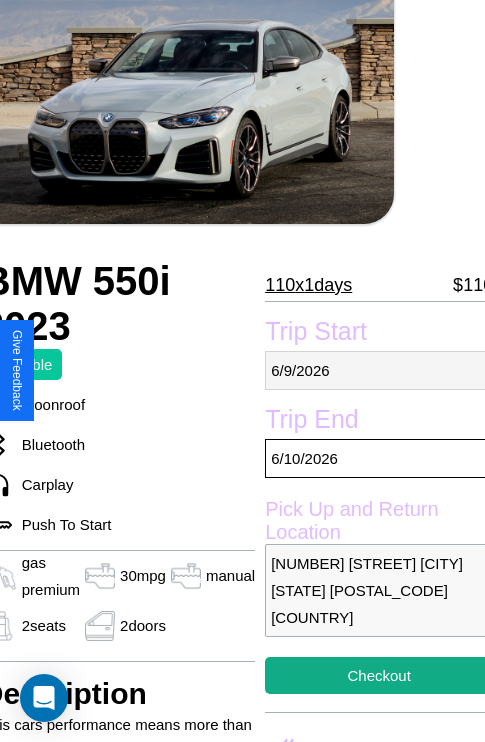 click on "6 / 9 / 2026" at bounding box center (379, 370) 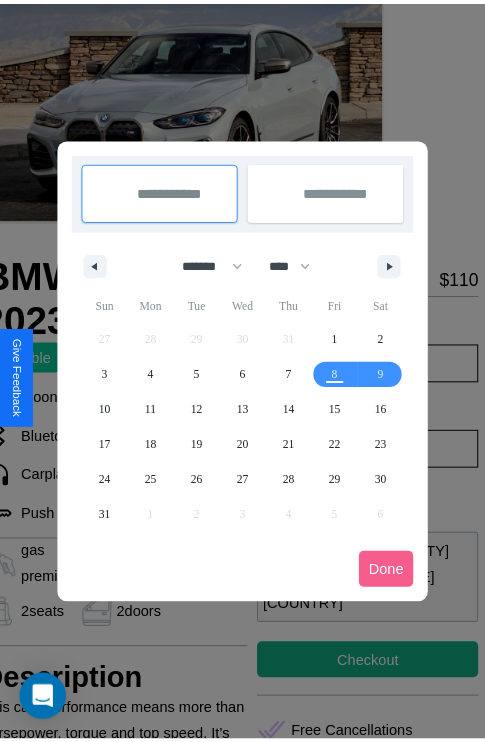 scroll, scrollTop: 0, scrollLeft: 91, axis: horizontal 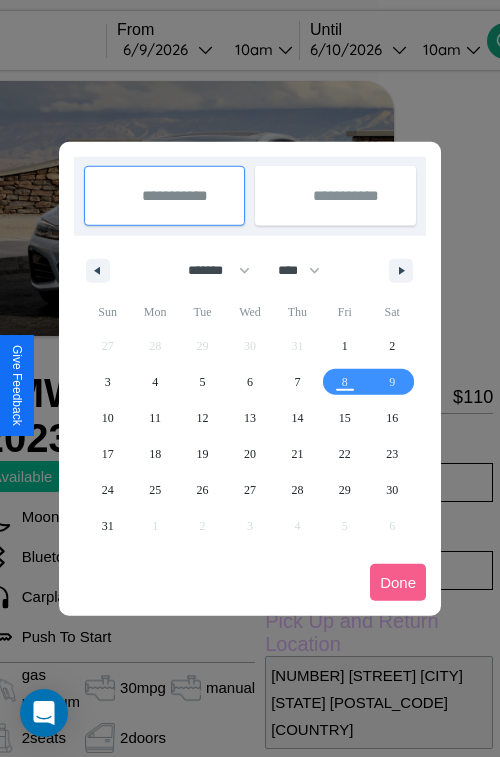 click at bounding box center [250, 378] 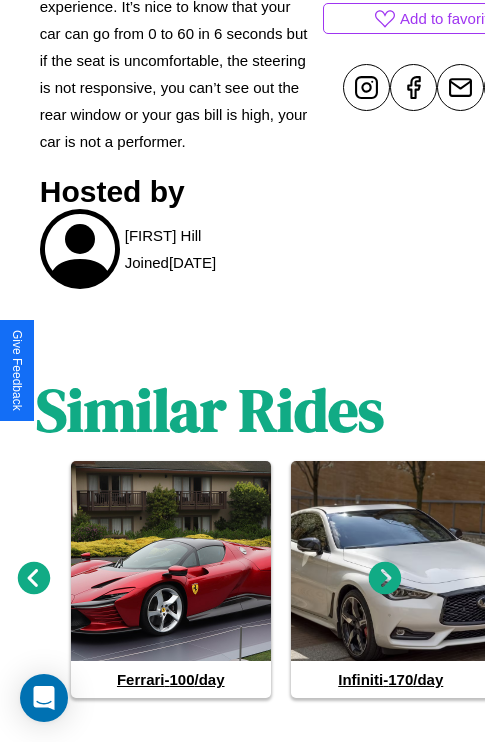 scroll, scrollTop: 961, scrollLeft: 30, axis: both 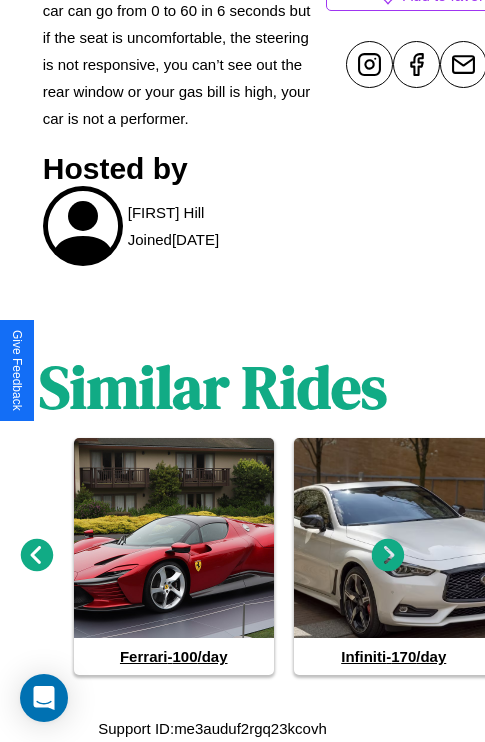 click 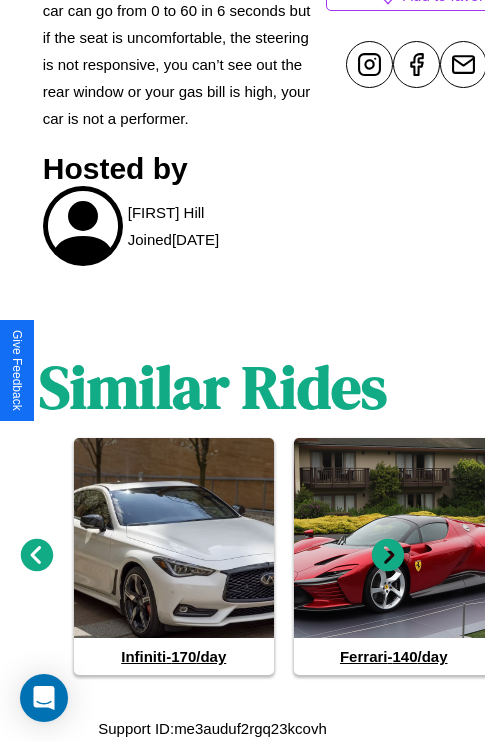 click 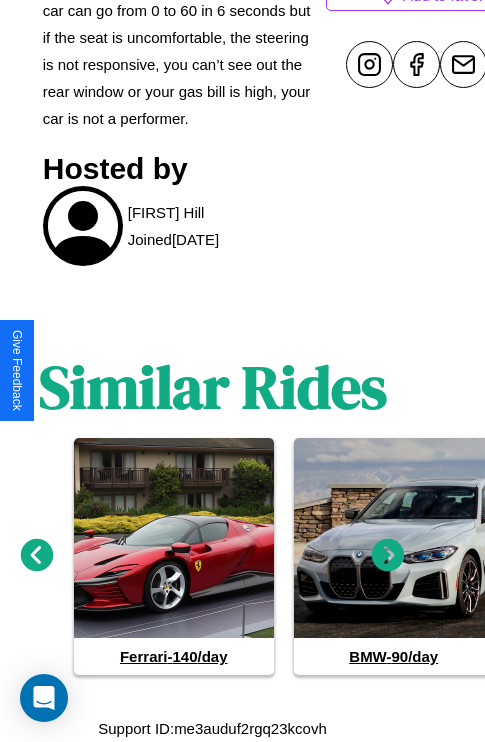 click 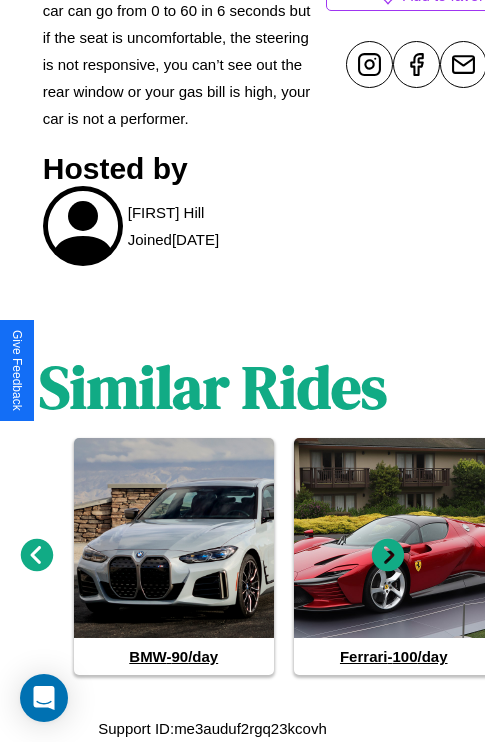 click 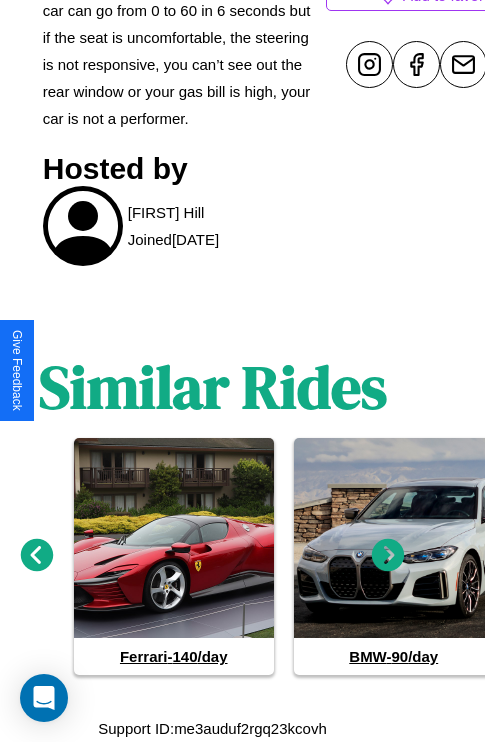 click 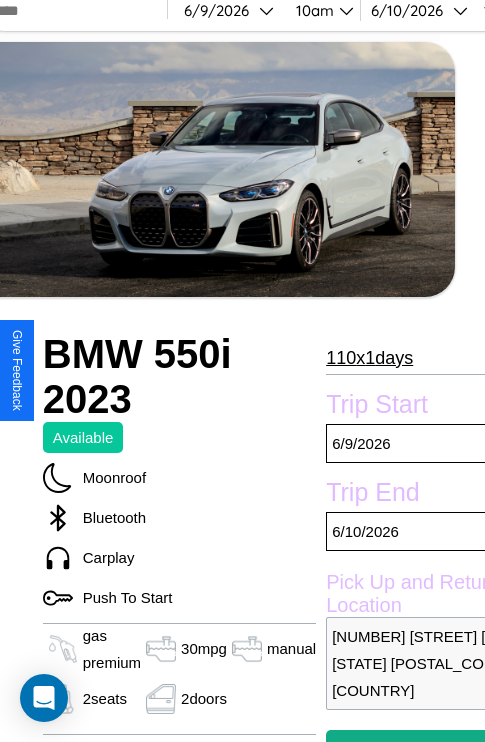 scroll, scrollTop: 26, scrollLeft: 30, axis: both 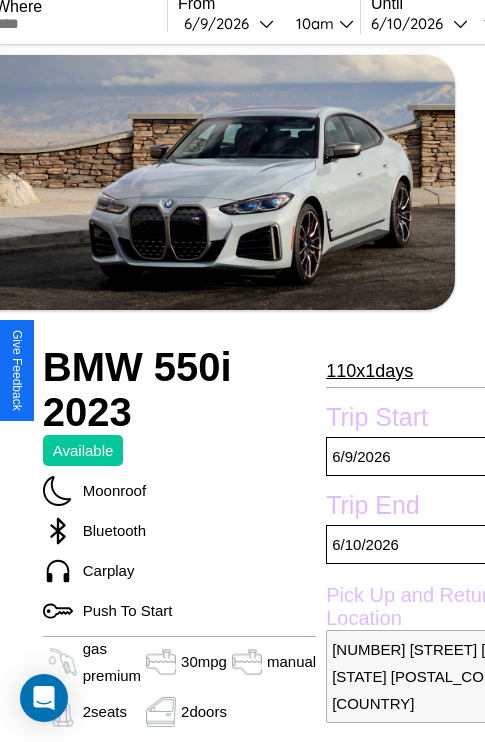 click on "110  x  1  days" at bounding box center [369, 371] 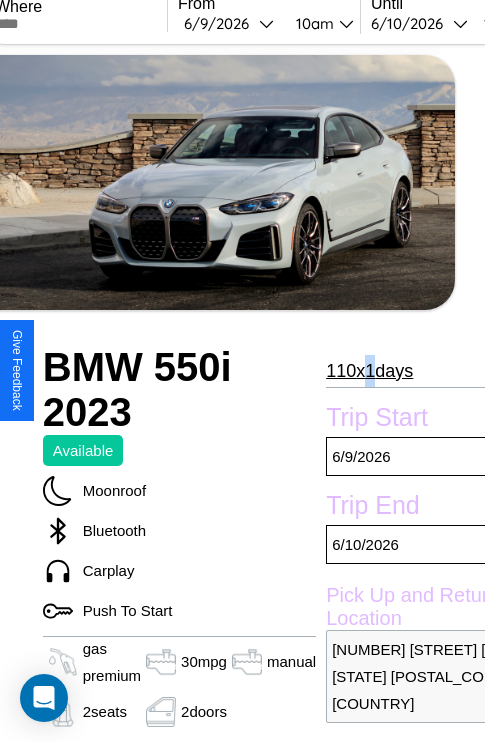 click on "110  x  1  days" at bounding box center (369, 371) 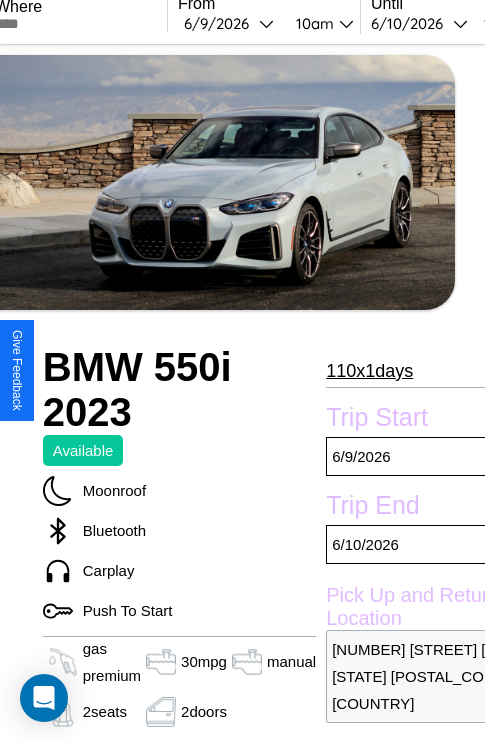 click on "110  x  1  days" at bounding box center (369, 371) 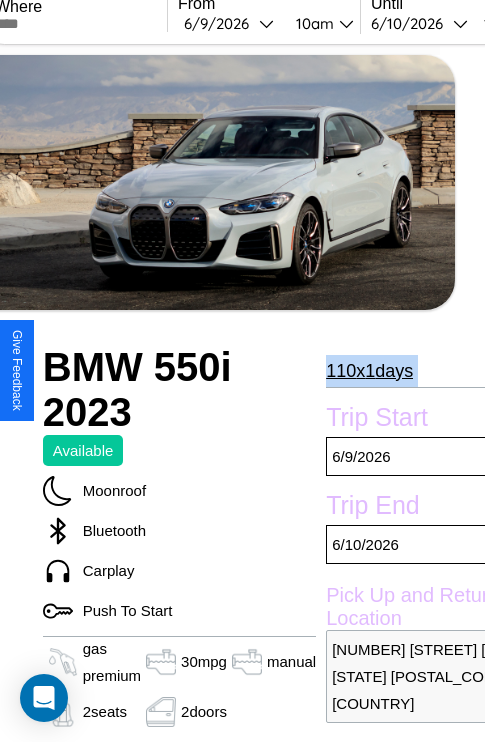 click on "110  x  1  days" at bounding box center (369, 371) 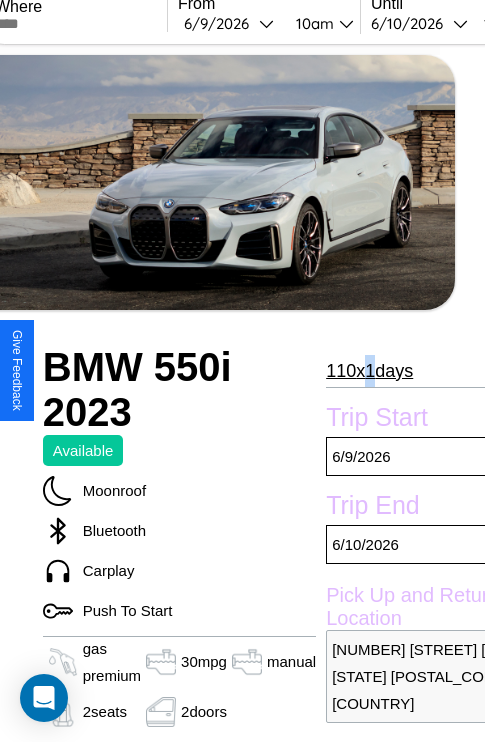click on "110  x  1  days" at bounding box center [369, 371] 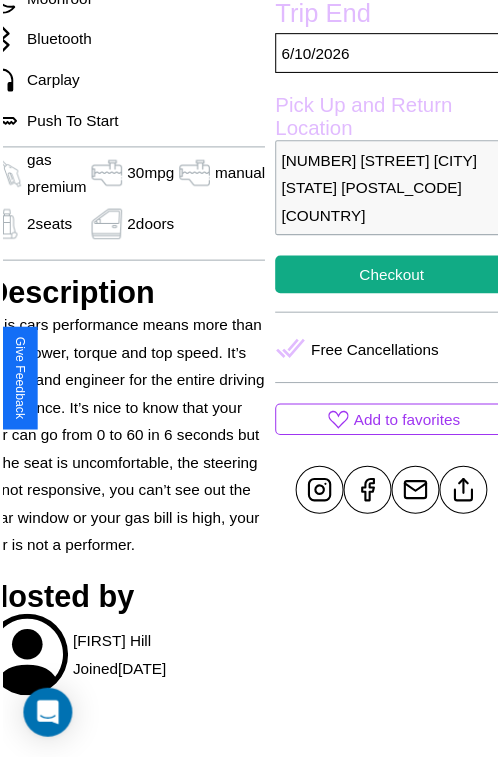 scroll, scrollTop: 532, scrollLeft: 91, axis: both 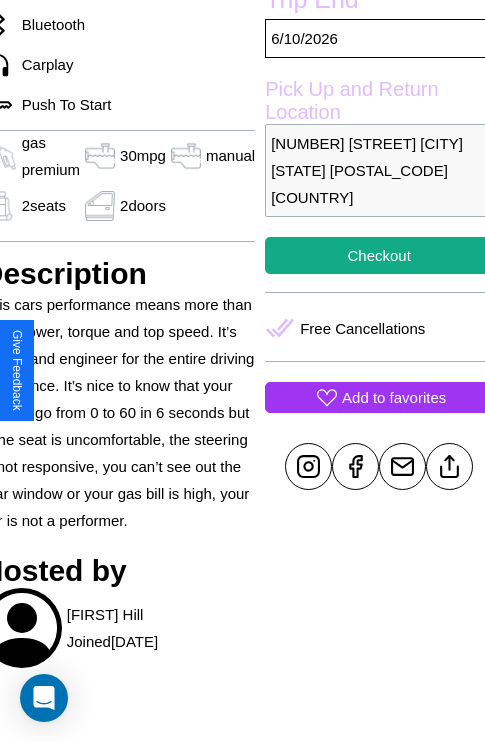 click on "Add to favorites" at bounding box center (394, 397) 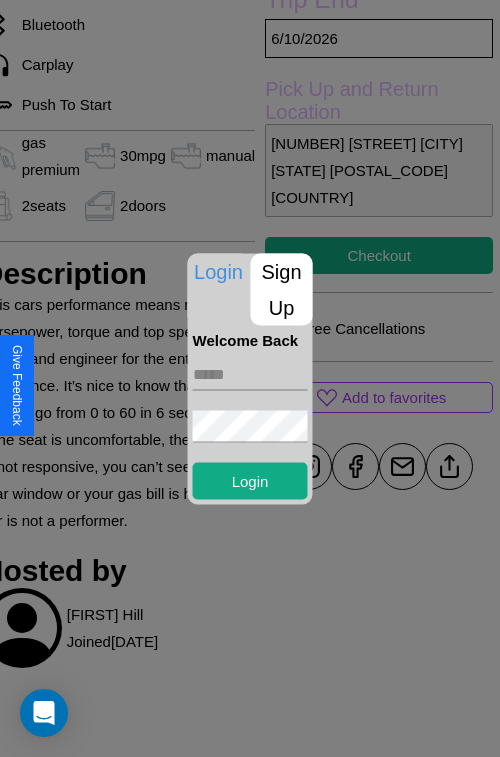 click at bounding box center (250, 374) 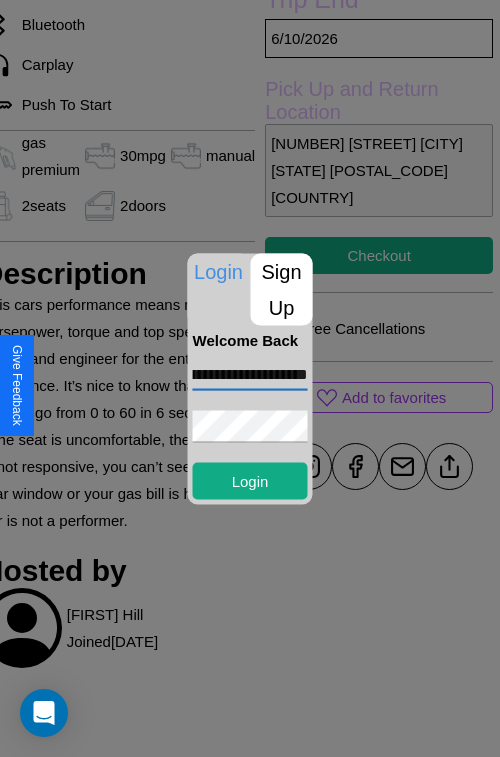 scroll, scrollTop: 0, scrollLeft: 93, axis: horizontal 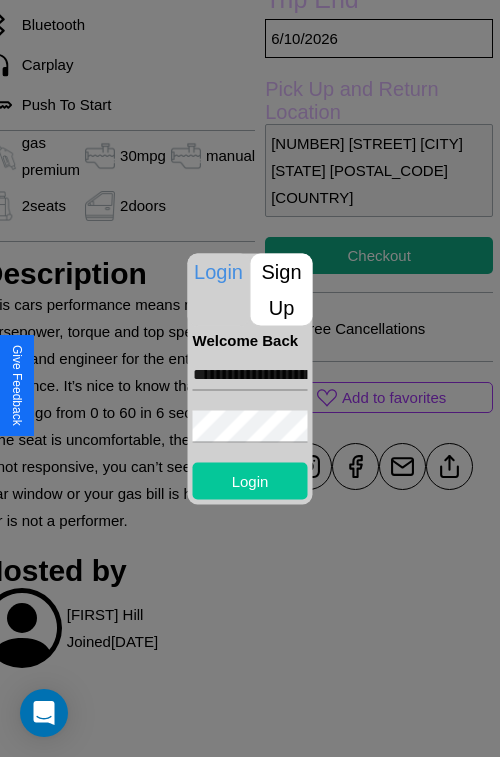 click on "Login" at bounding box center [250, 480] 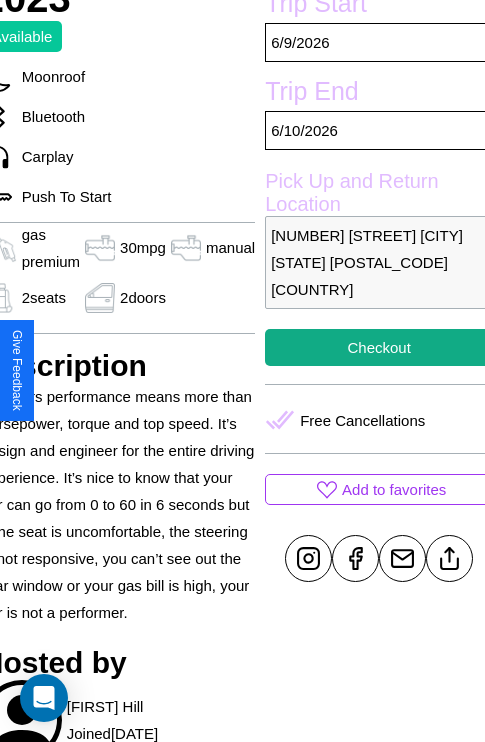 scroll, scrollTop: 390, scrollLeft: 91, axis: both 